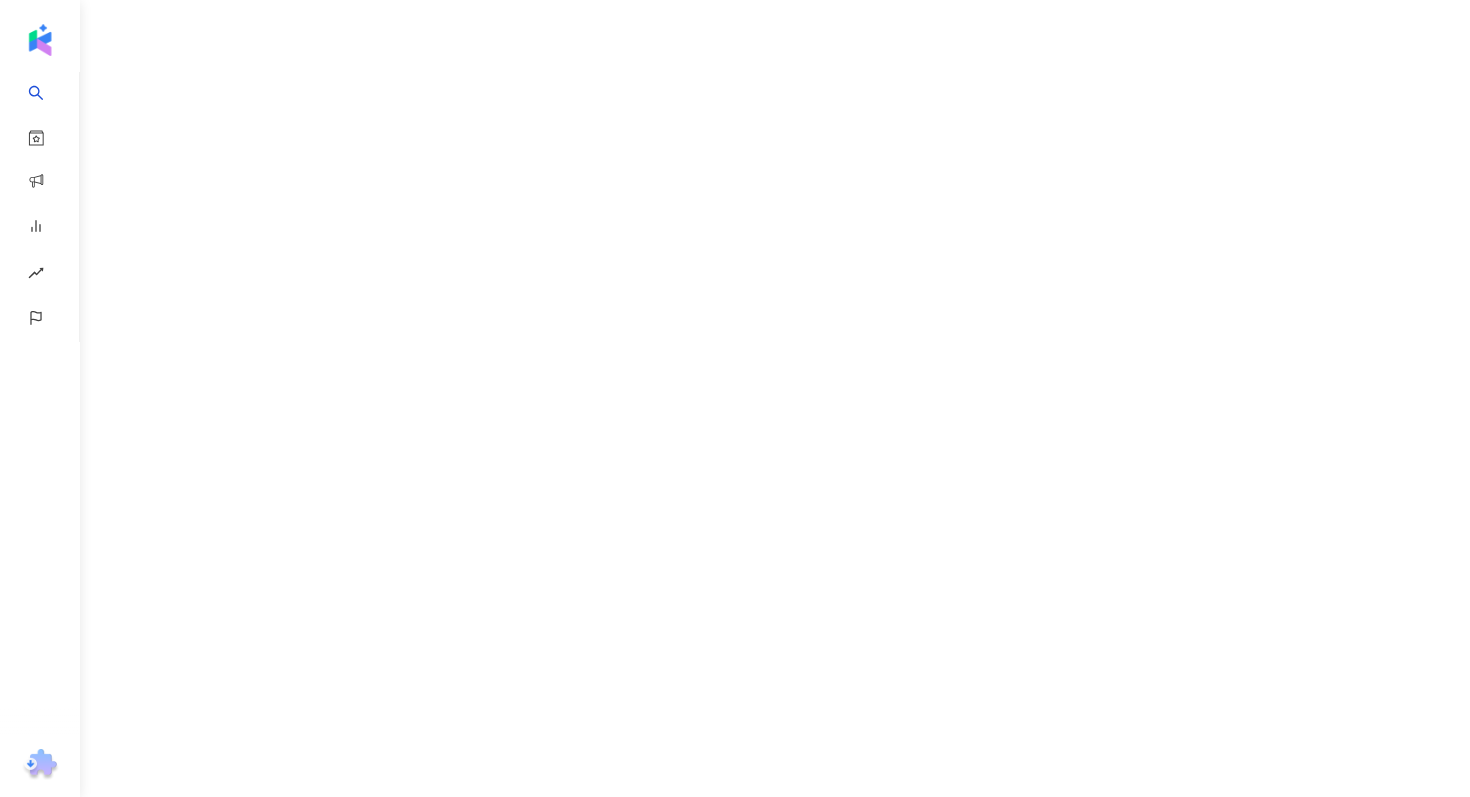 scroll, scrollTop: 0, scrollLeft: 0, axis: both 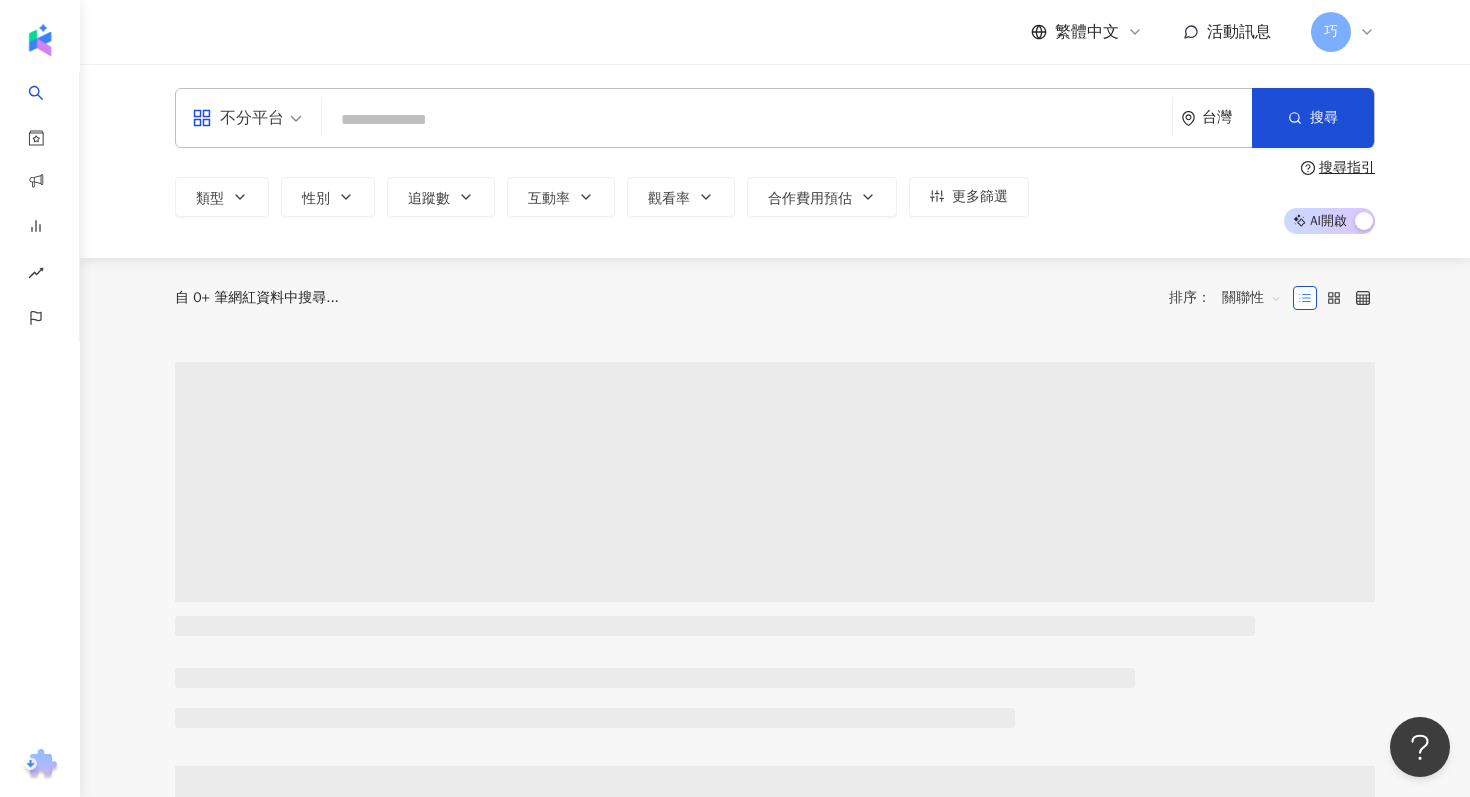 click at bounding box center [747, 120] 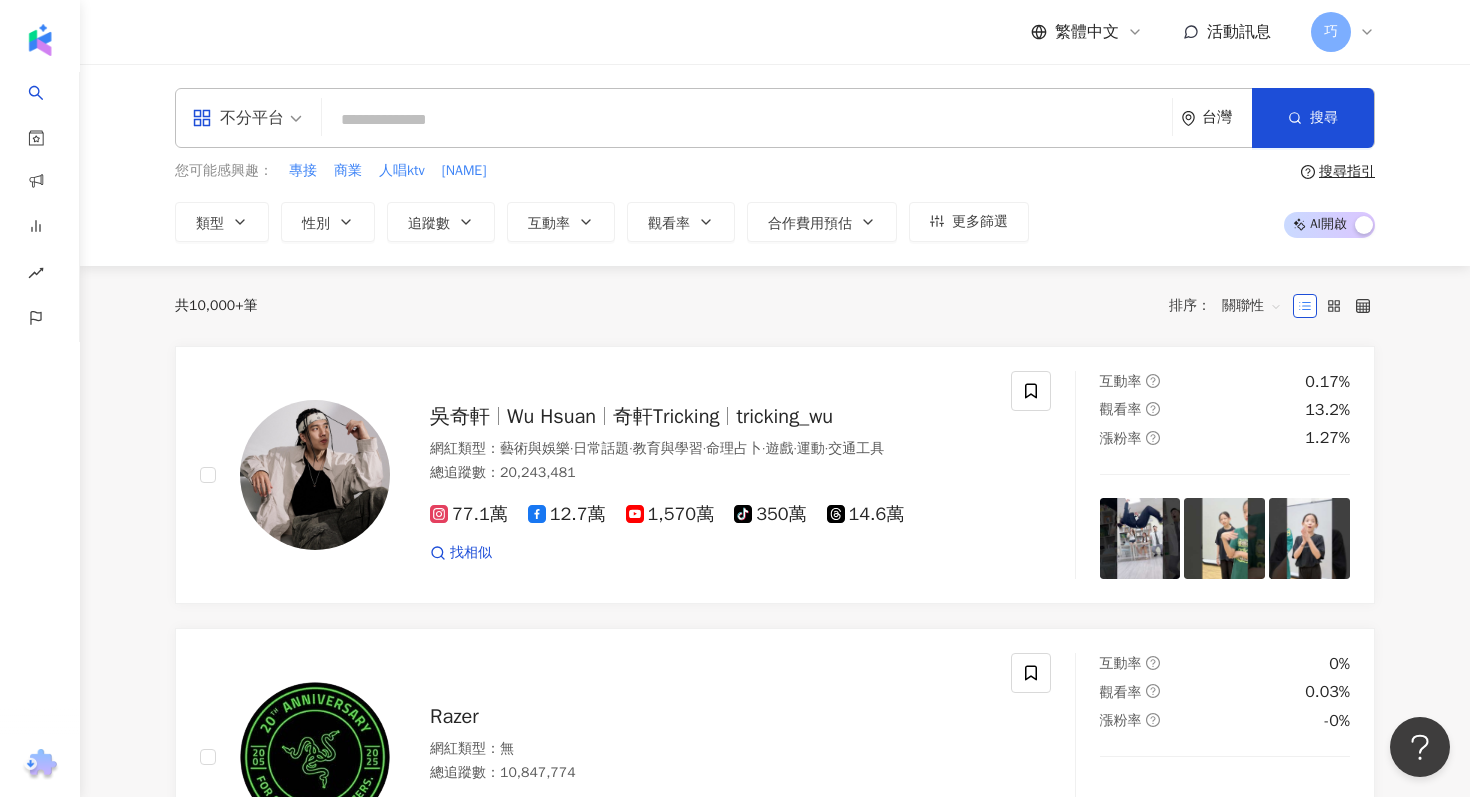type on "*" 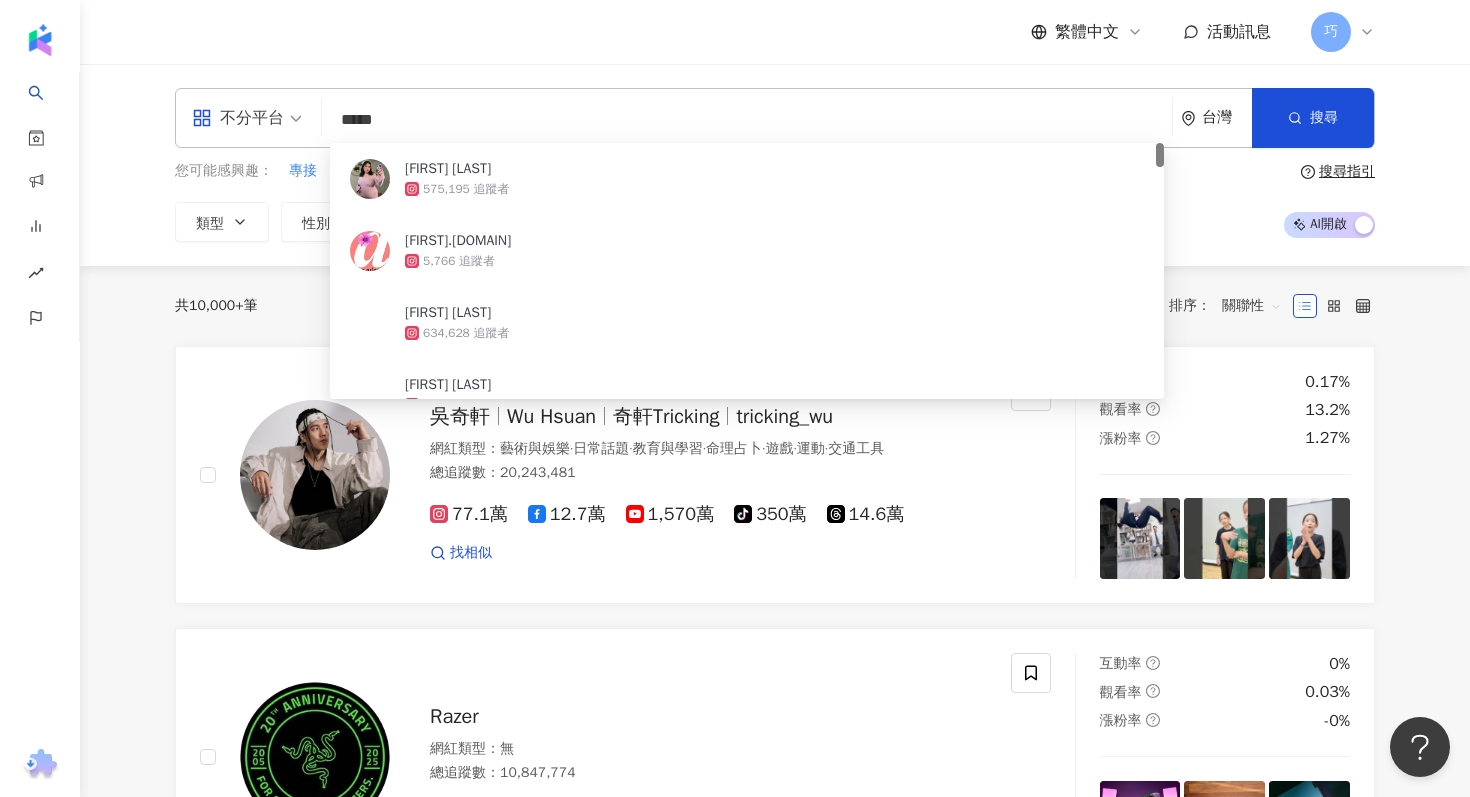 type on "******" 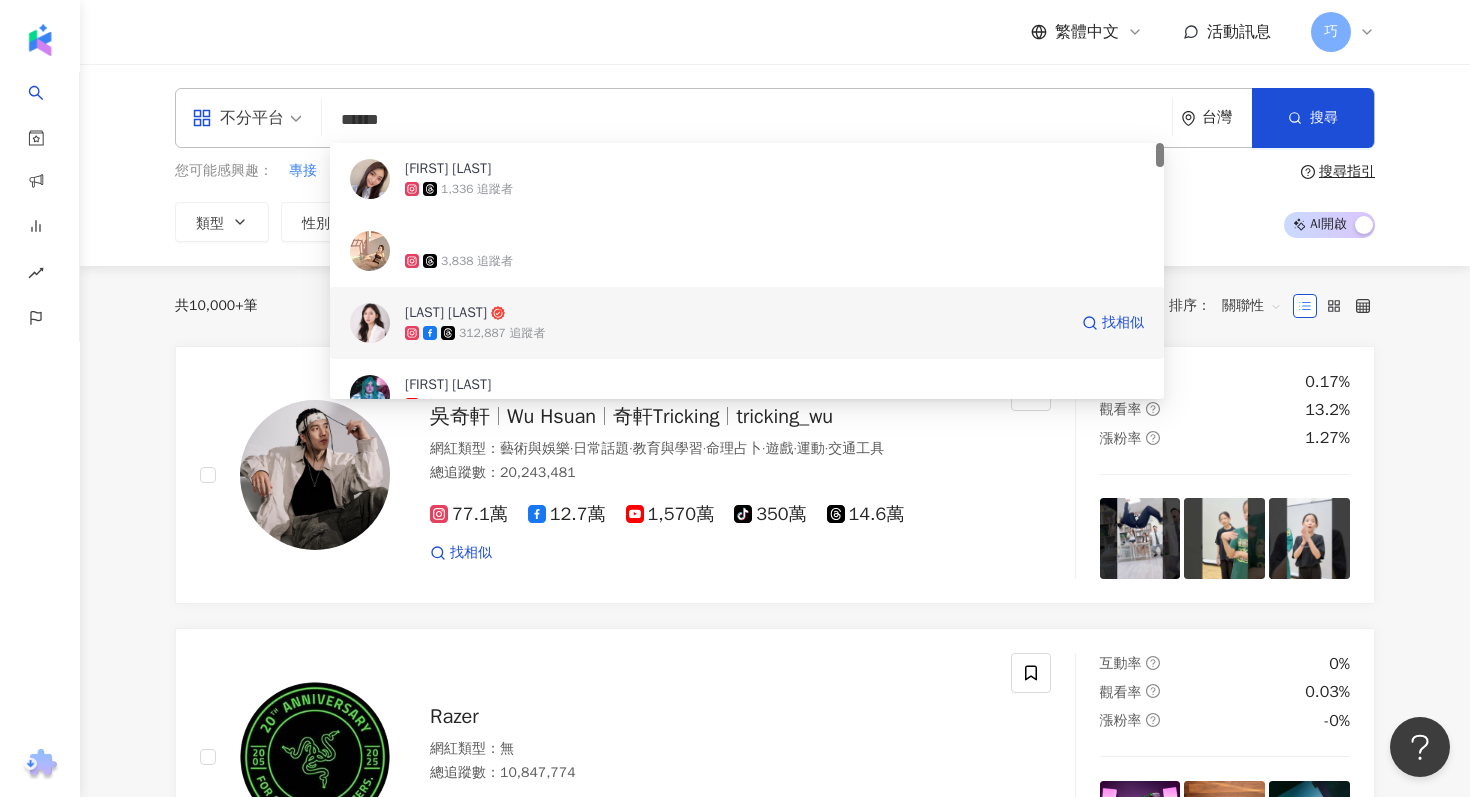 click on "312,887   追蹤者" at bounding box center (736, 333) 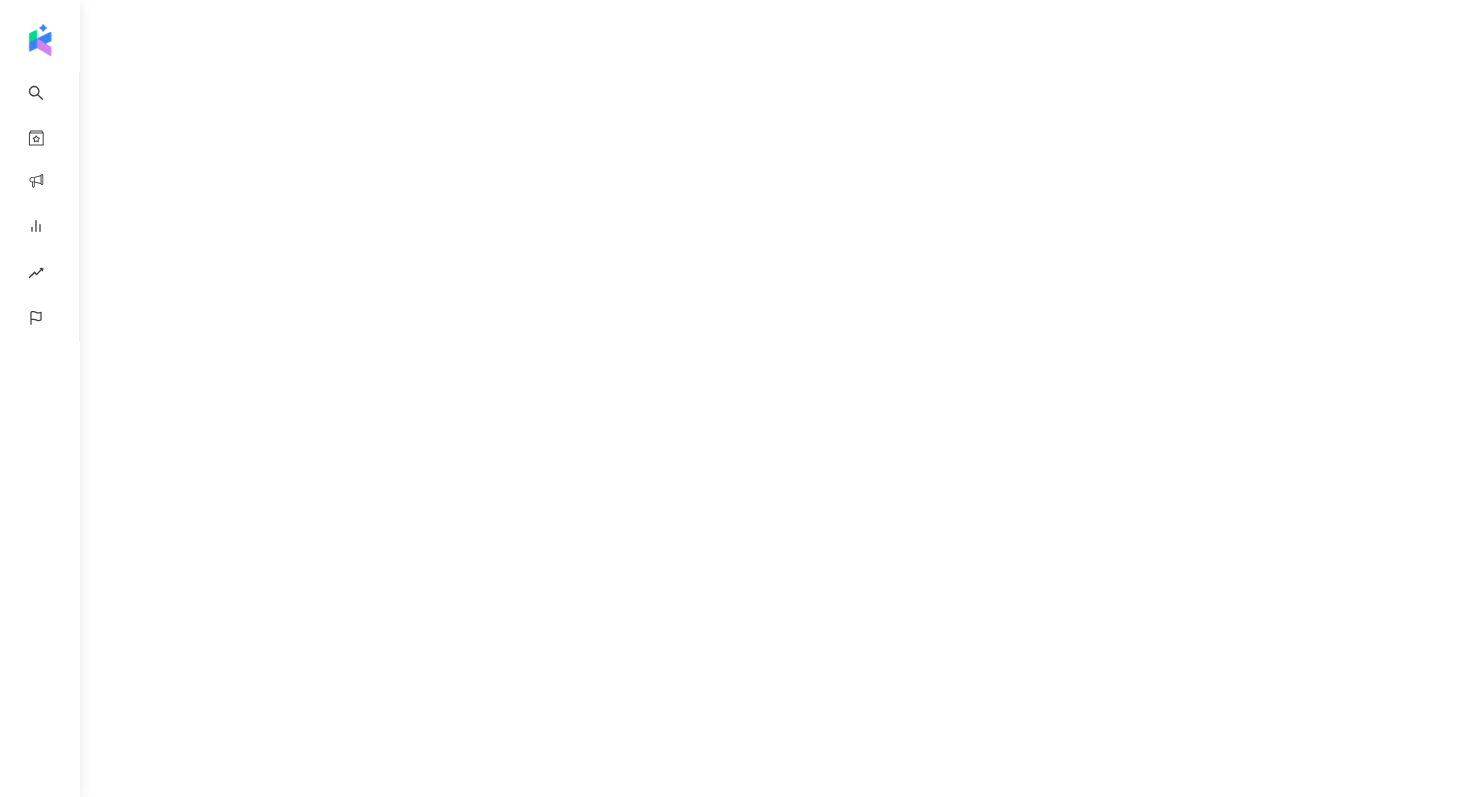 scroll, scrollTop: 0, scrollLeft: 0, axis: both 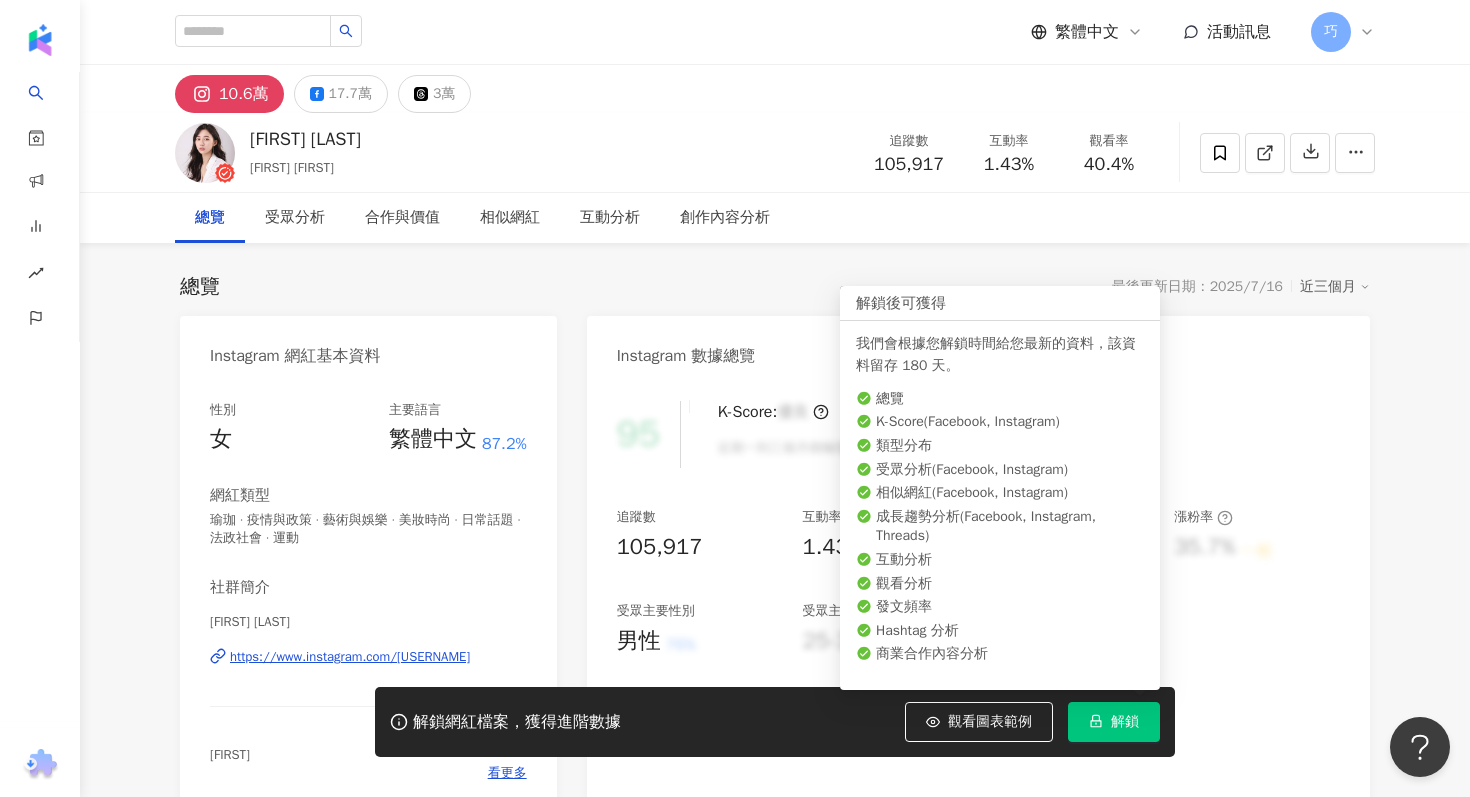 click on "解鎖" at bounding box center [1125, 722] 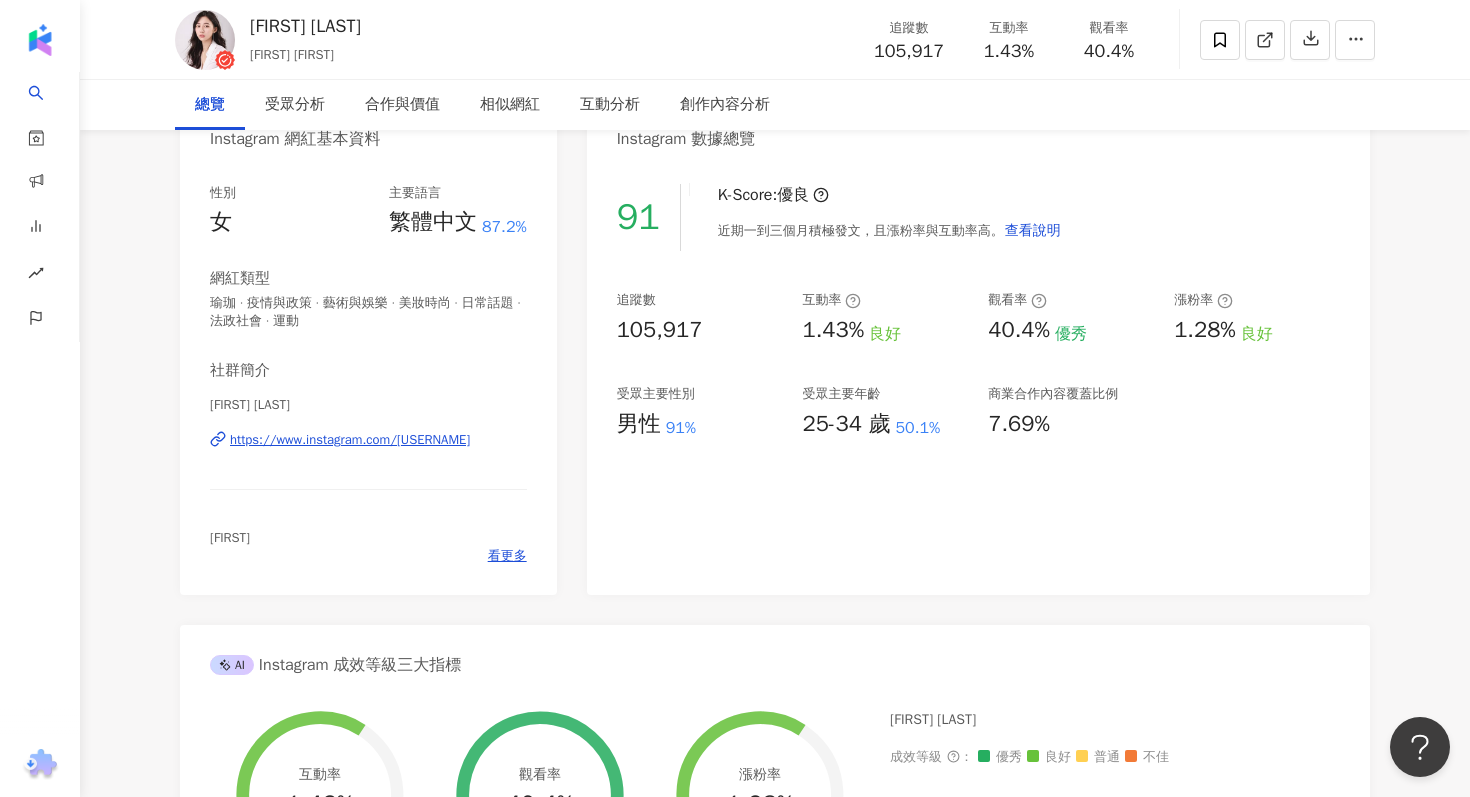 scroll, scrollTop: 0, scrollLeft: 0, axis: both 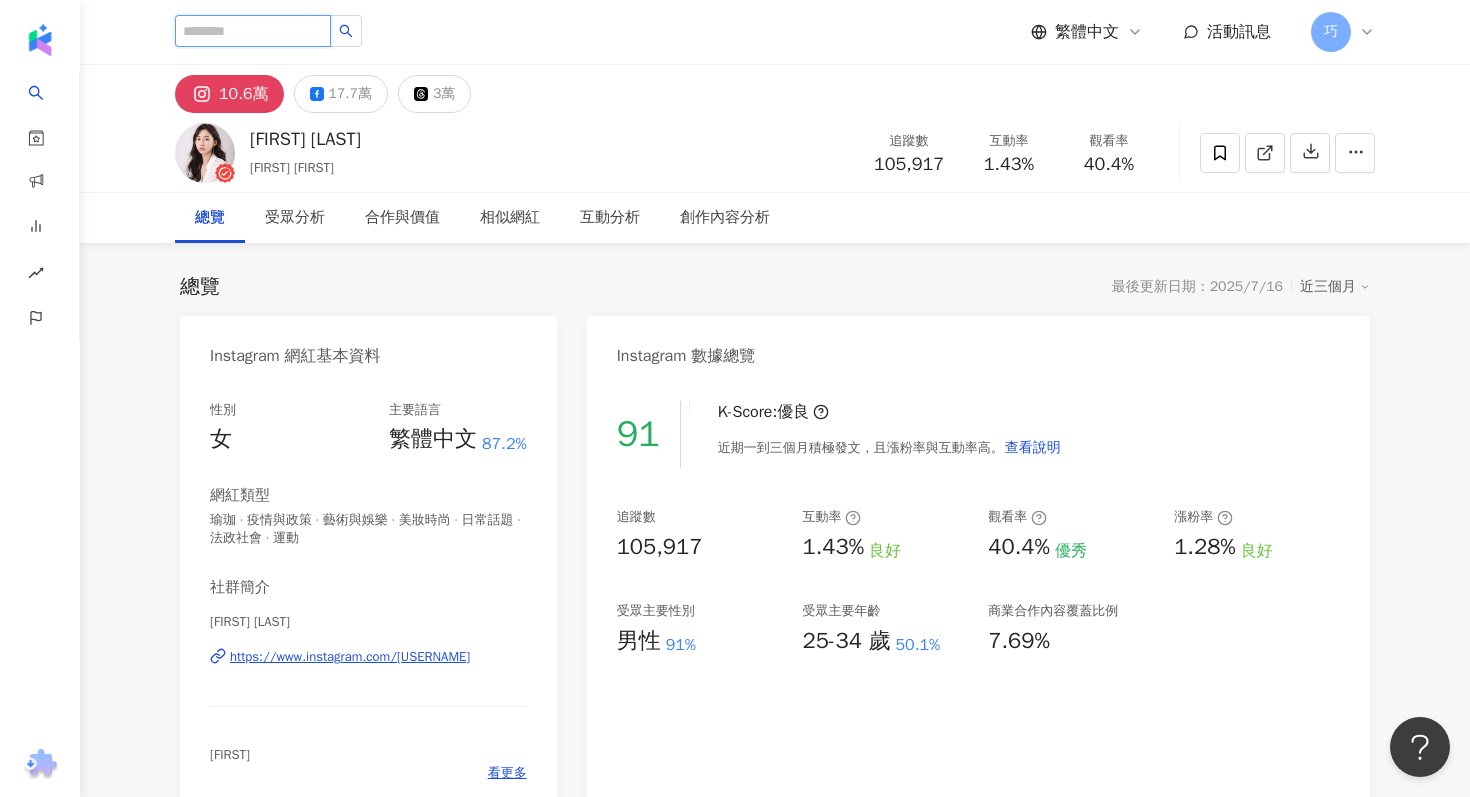click at bounding box center [253, 31] 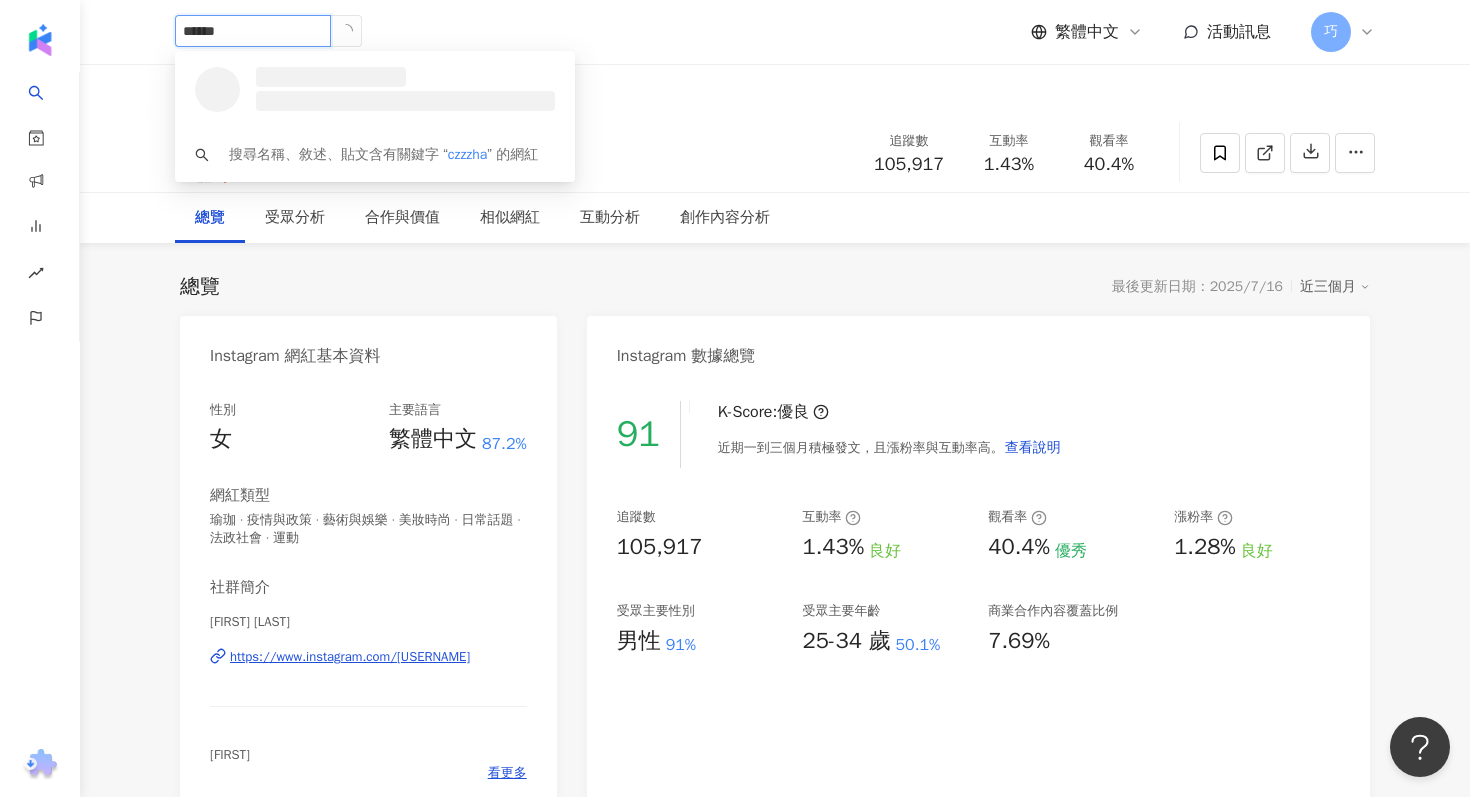 type on "*******" 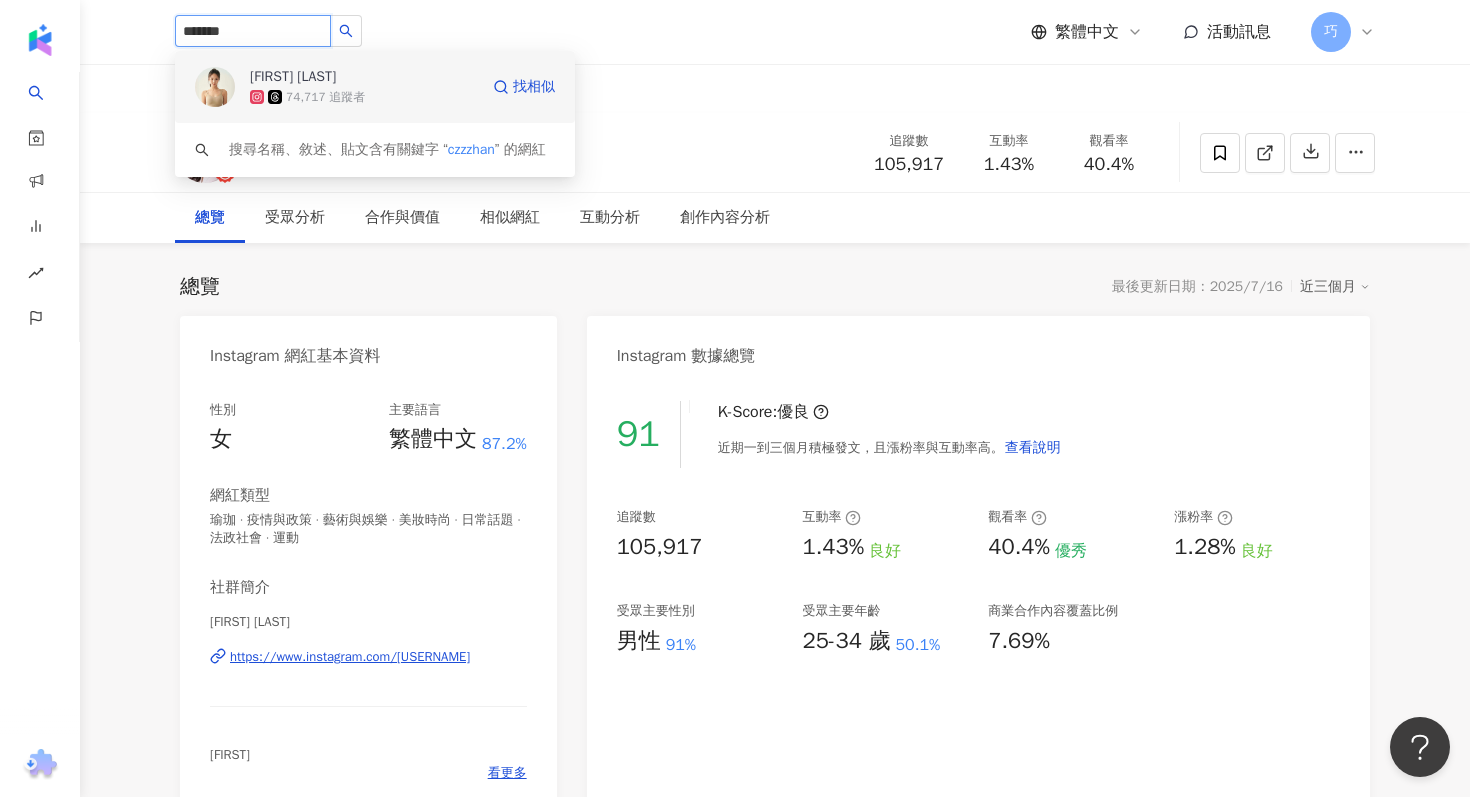 click on "[FIRST] [LAST]" at bounding box center [315, 77] 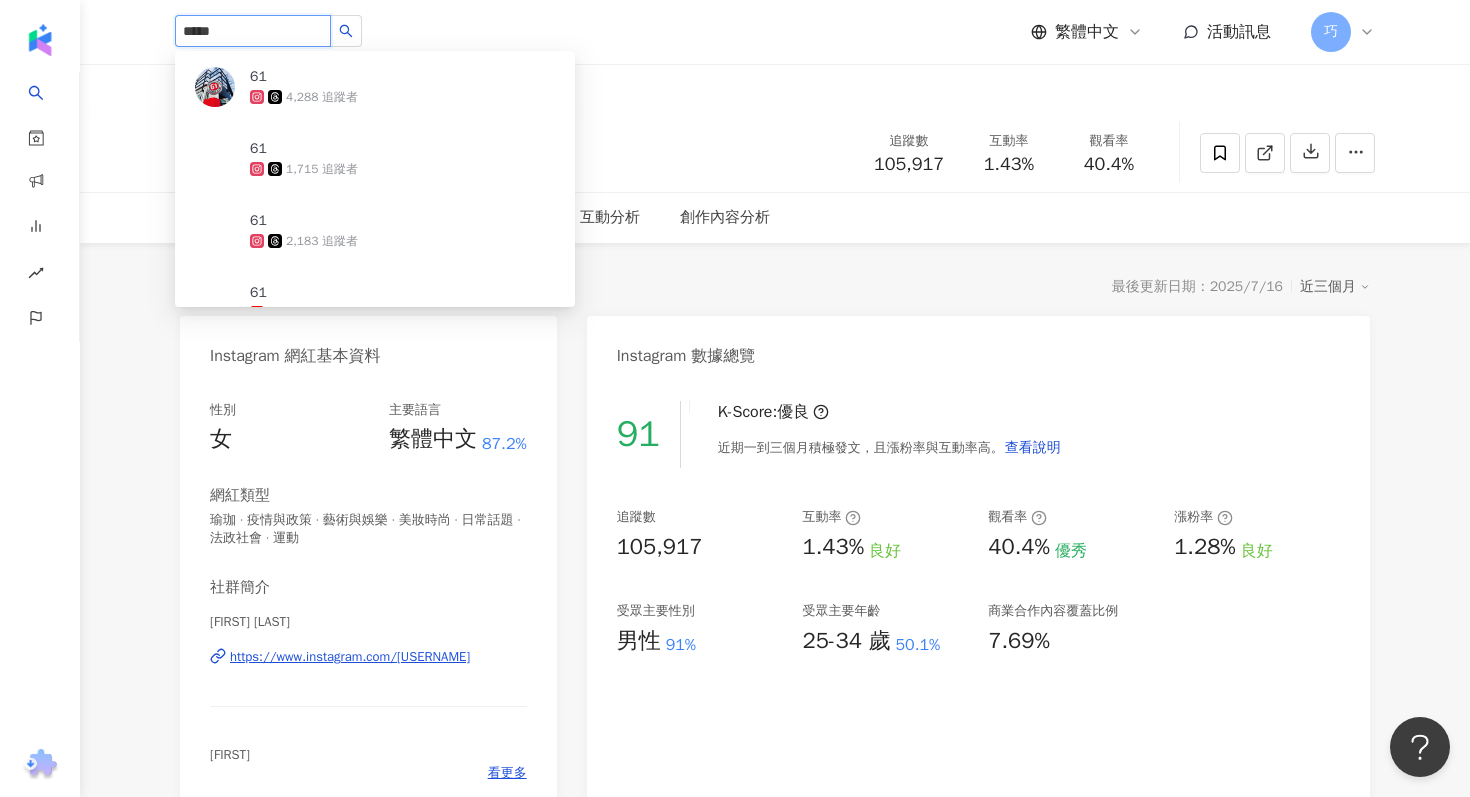 type on "******" 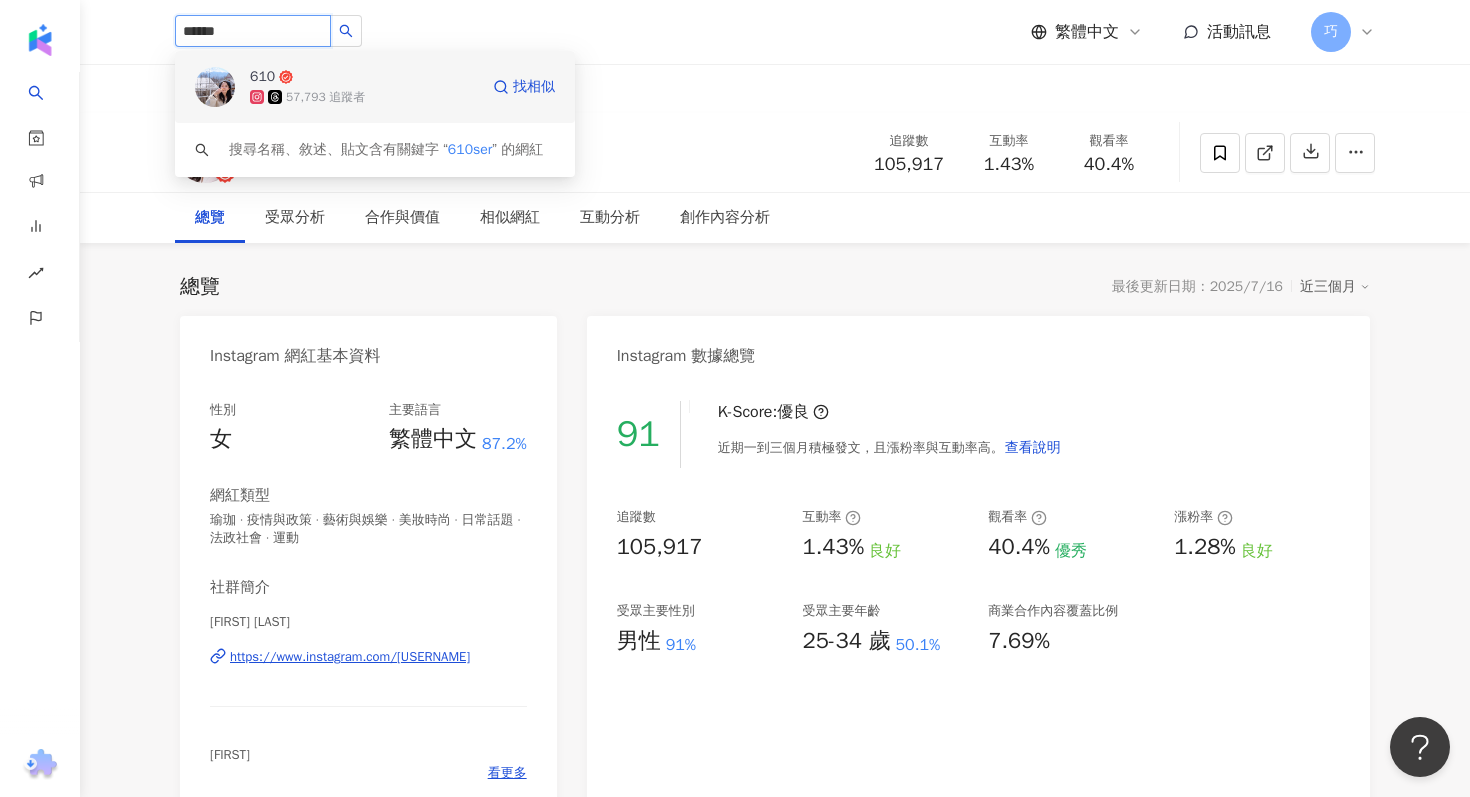 click on "610" at bounding box center [315, 77] 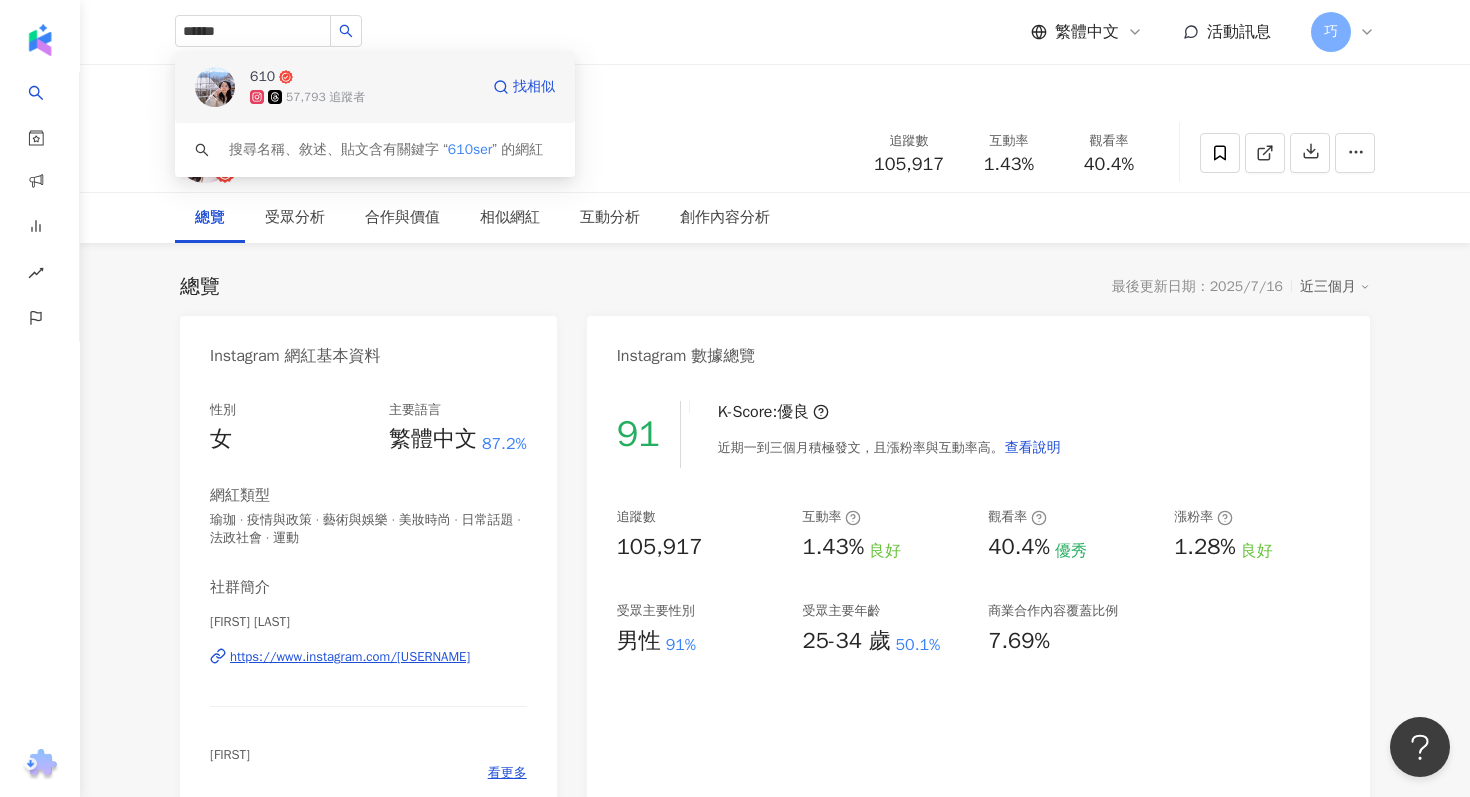 type 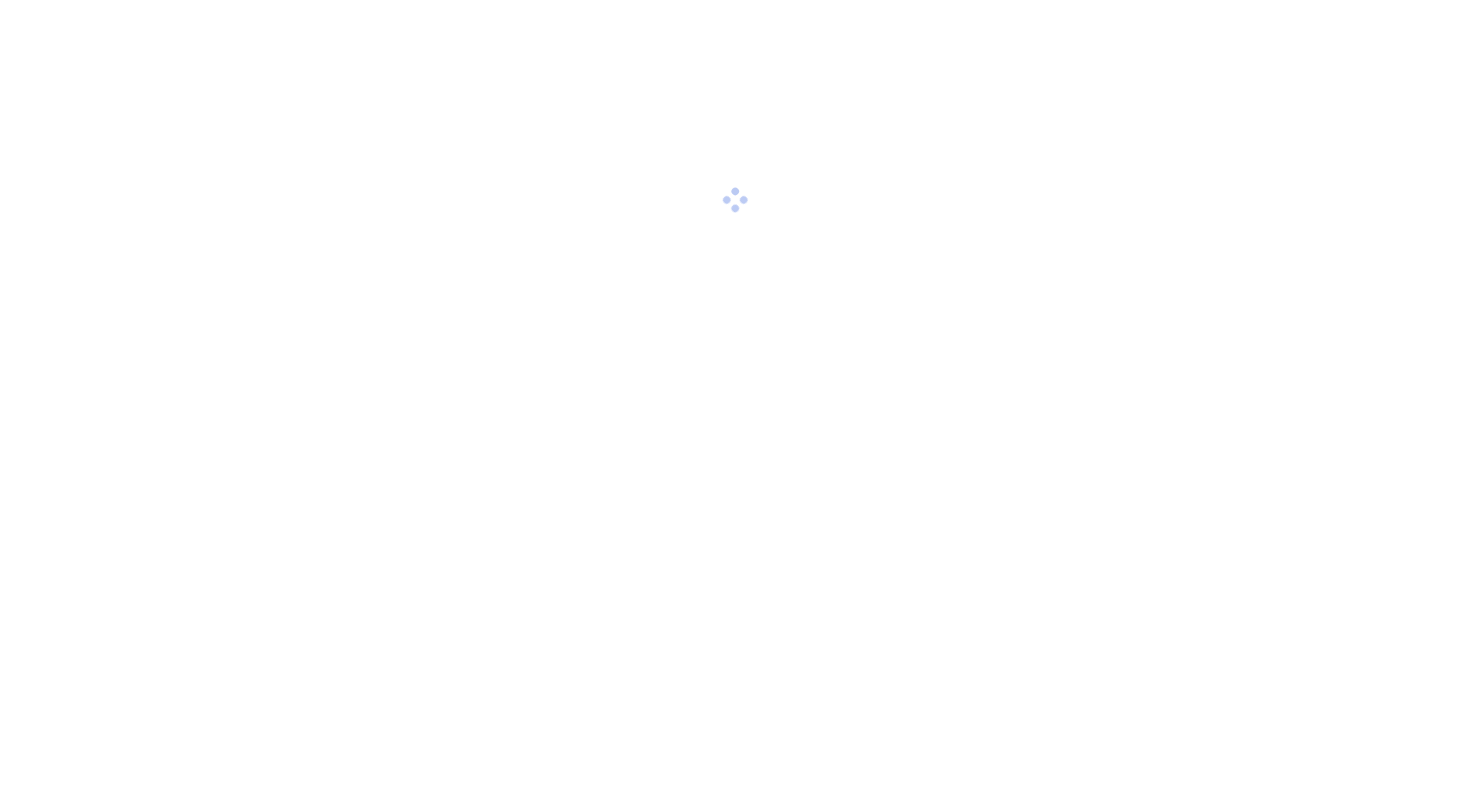 scroll, scrollTop: 0, scrollLeft: 0, axis: both 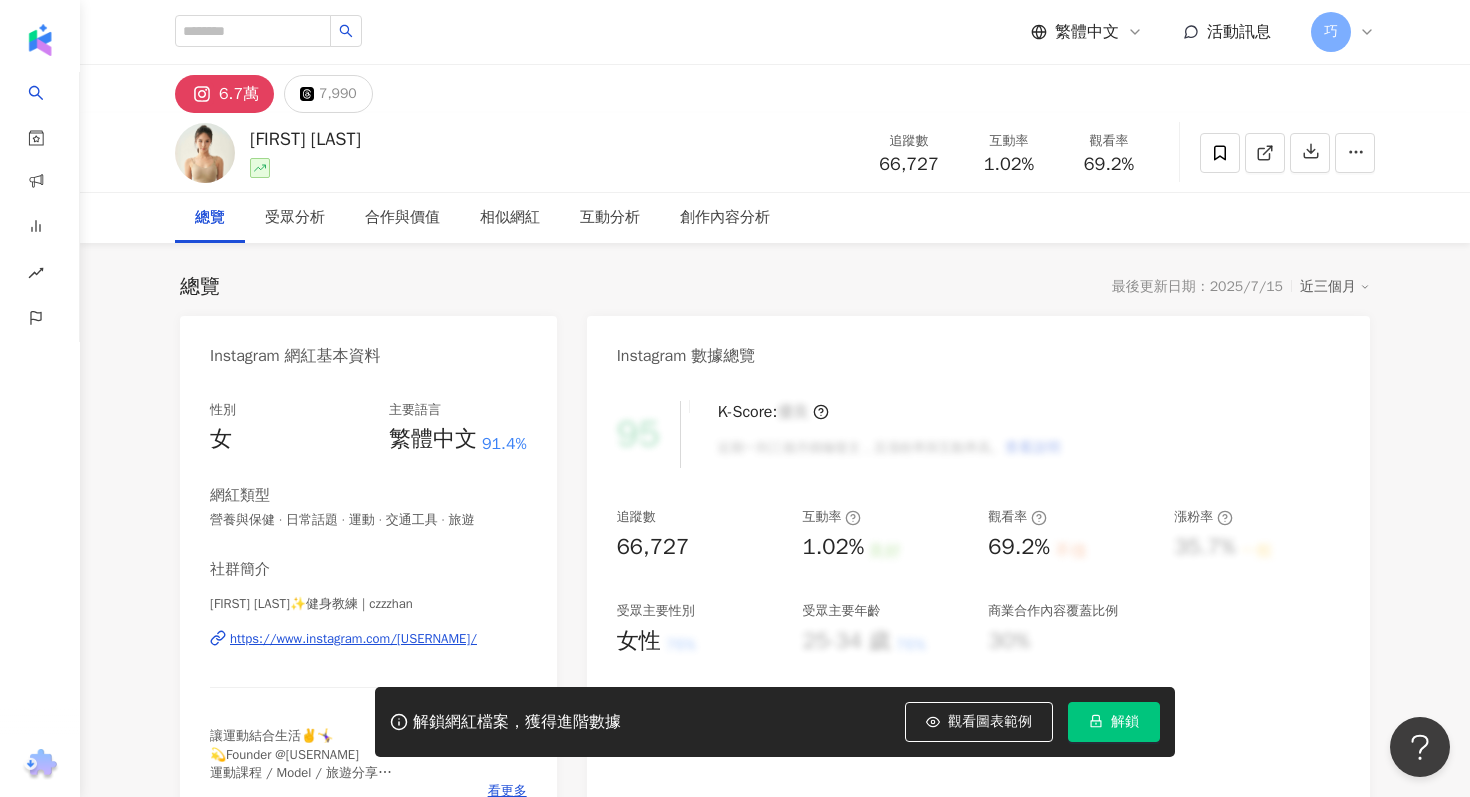 click on "解鎖" at bounding box center (1114, 722) 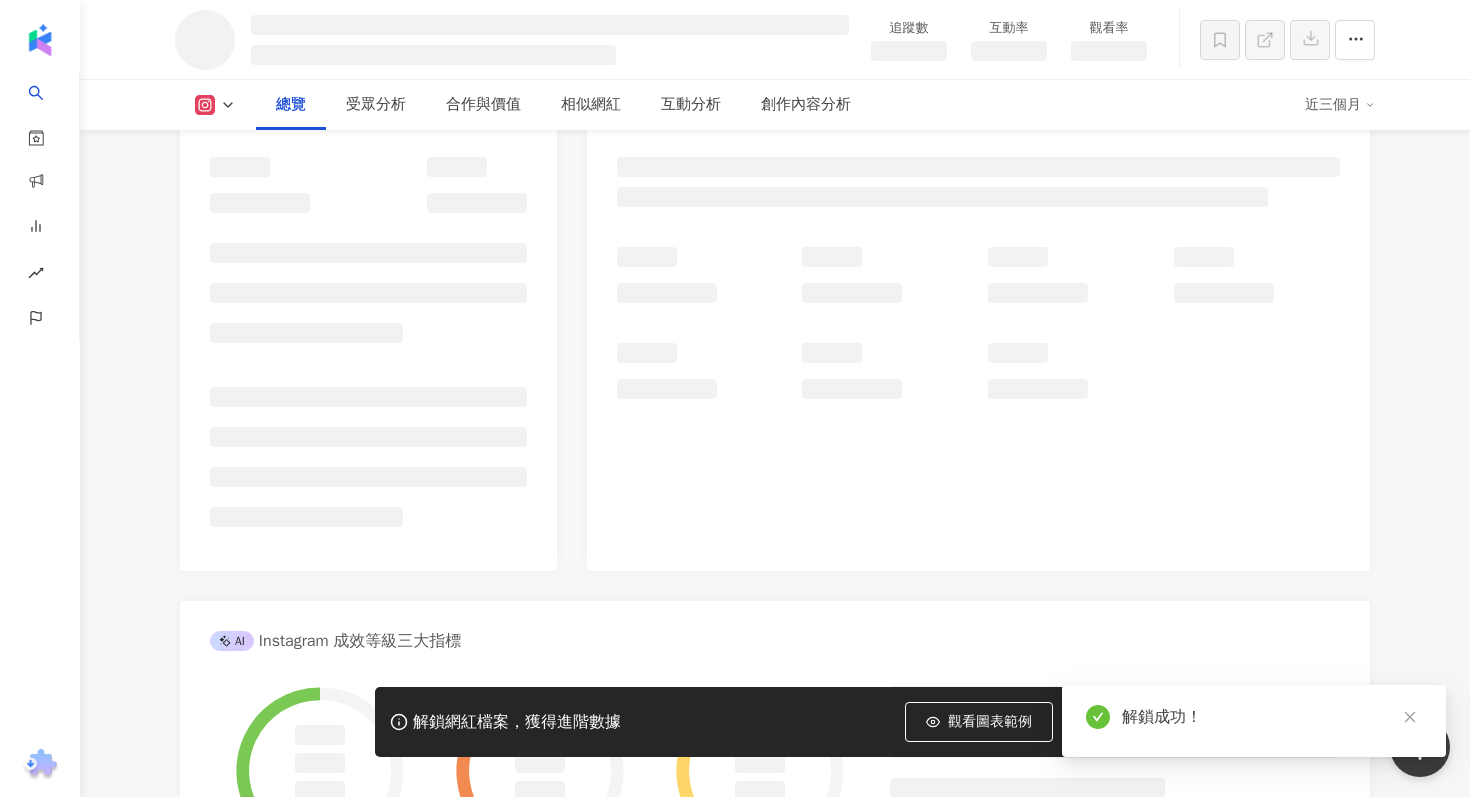 scroll, scrollTop: 248, scrollLeft: 0, axis: vertical 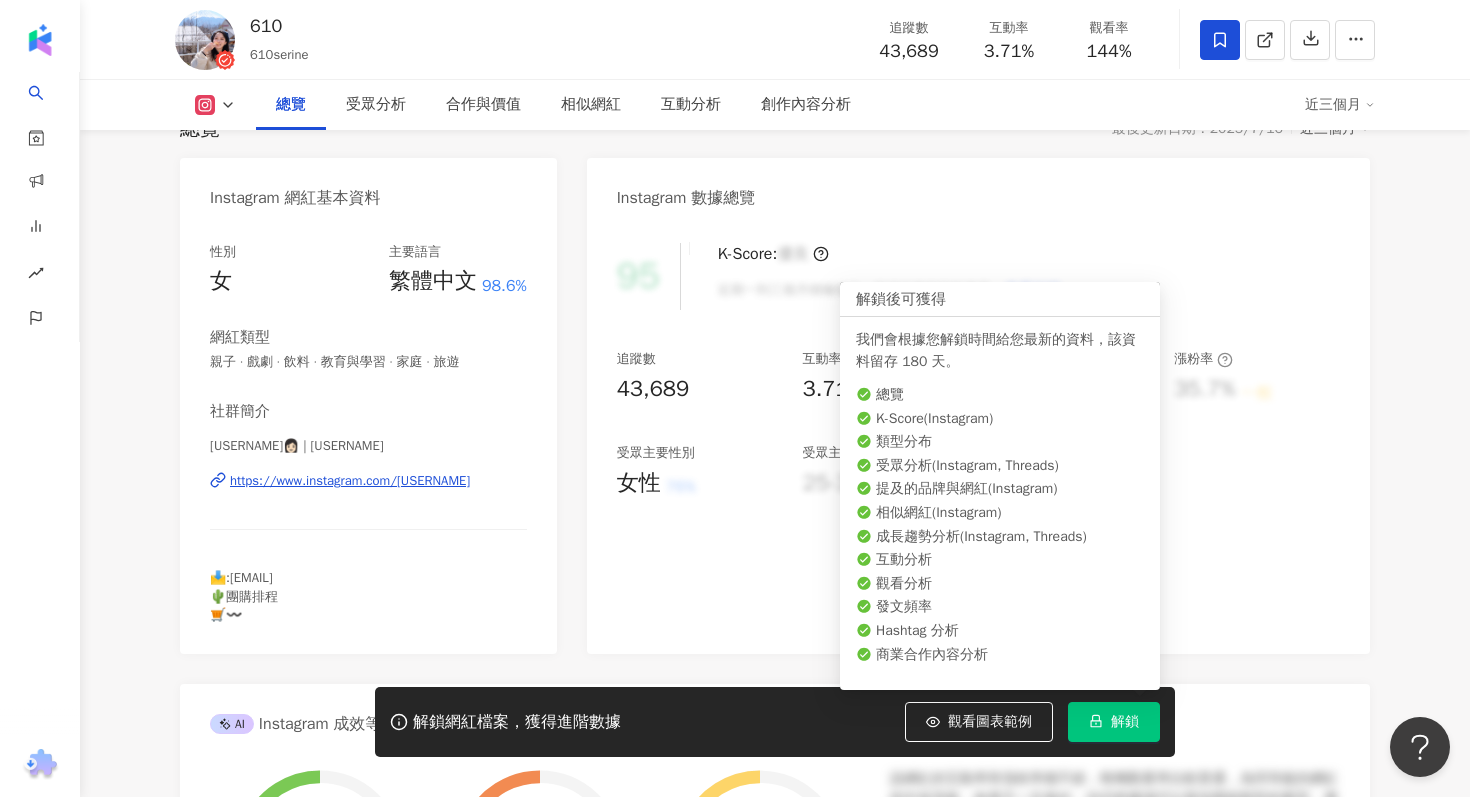 click on "解鎖" at bounding box center (1125, 722) 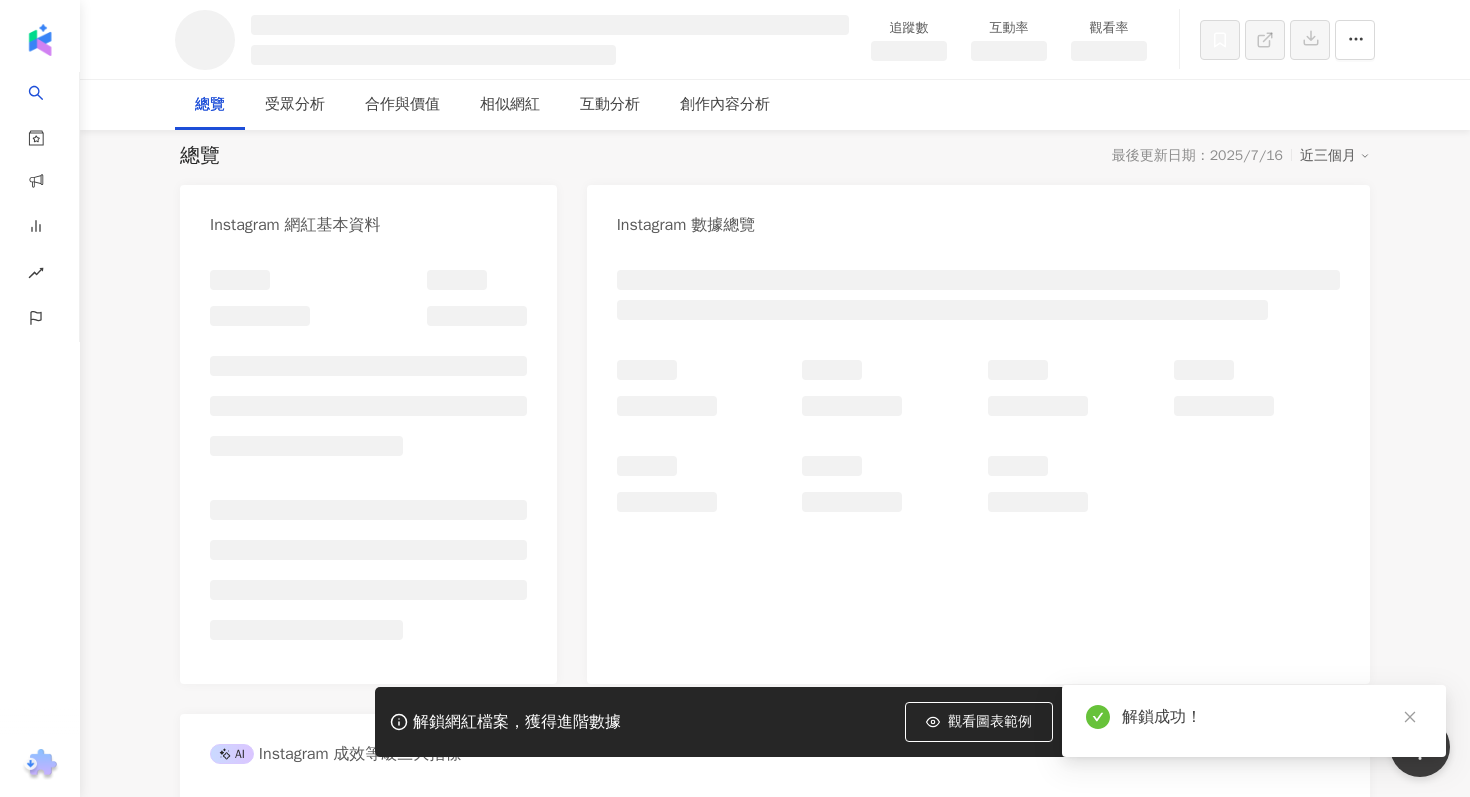 scroll, scrollTop: 0, scrollLeft: 0, axis: both 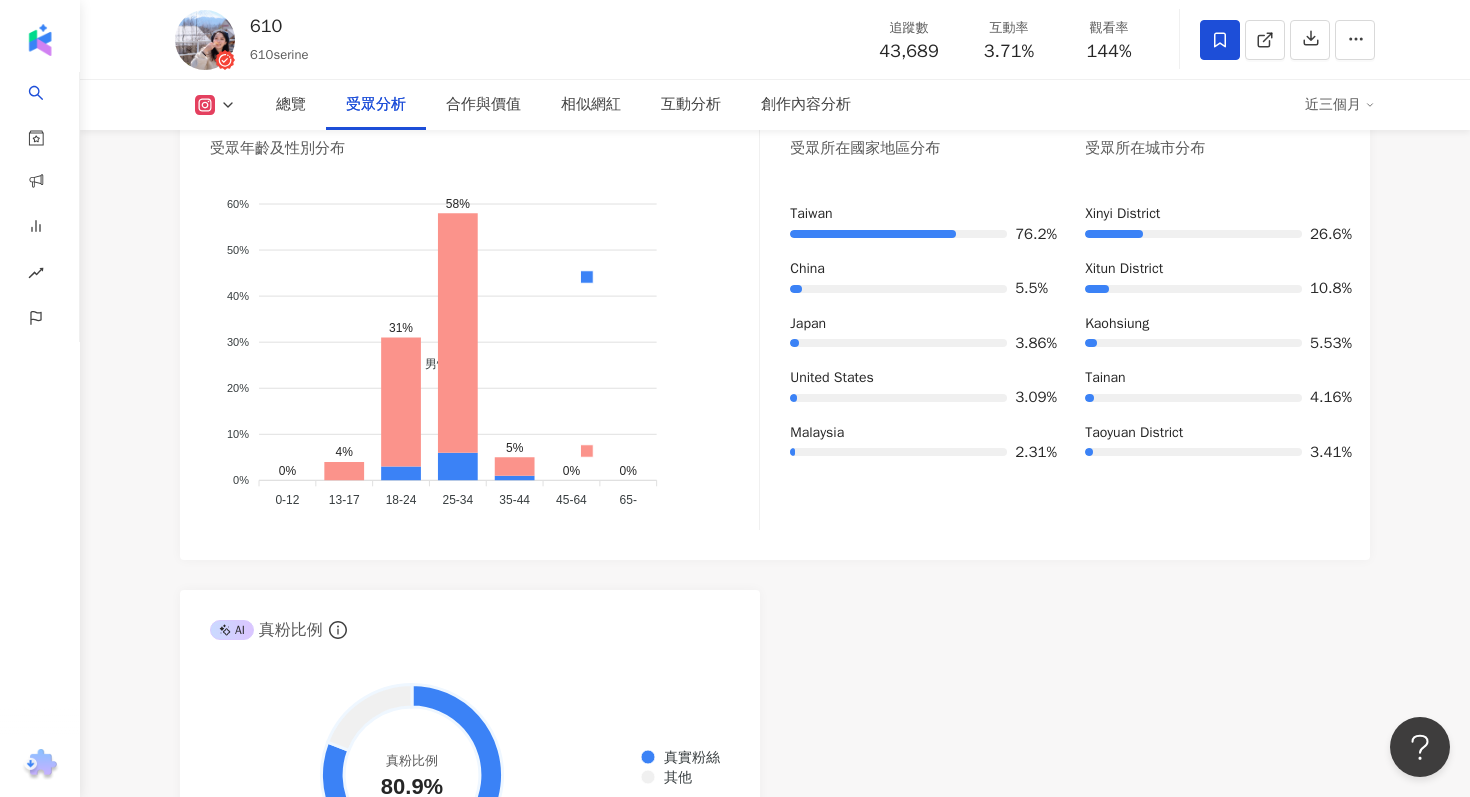 click on "受眾主要性別   女性 88.2% 受眾主要年齡   25-34 歲 58.2% 受眾年齡及性別分布 男性 女性 60% 60% 50% 50% 40% 40% 30% 30% 20% 20% 10% 10% 0% 0% 0% 4% 31% 58% 5% 0% 0% 0-12 0-12 13-17 13-17 18-24 18-24 25-34 25-34 35-44 35-44 45-64 45-64 65- 65- 受眾主要國家/地區   Taiwan 76.2% 受眾所在國家地區分布 受眾所在城市分布 Taiwan 76.2% China 5.5% Japan 3.86% United States 3.09% Malaysia 2.31% Xinyi District 26.6% Xitun District 10.8% Kaohsiung 5.53% Tainan 4.16% Taoyuan District 3.41%" at bounding box center [775, 297] 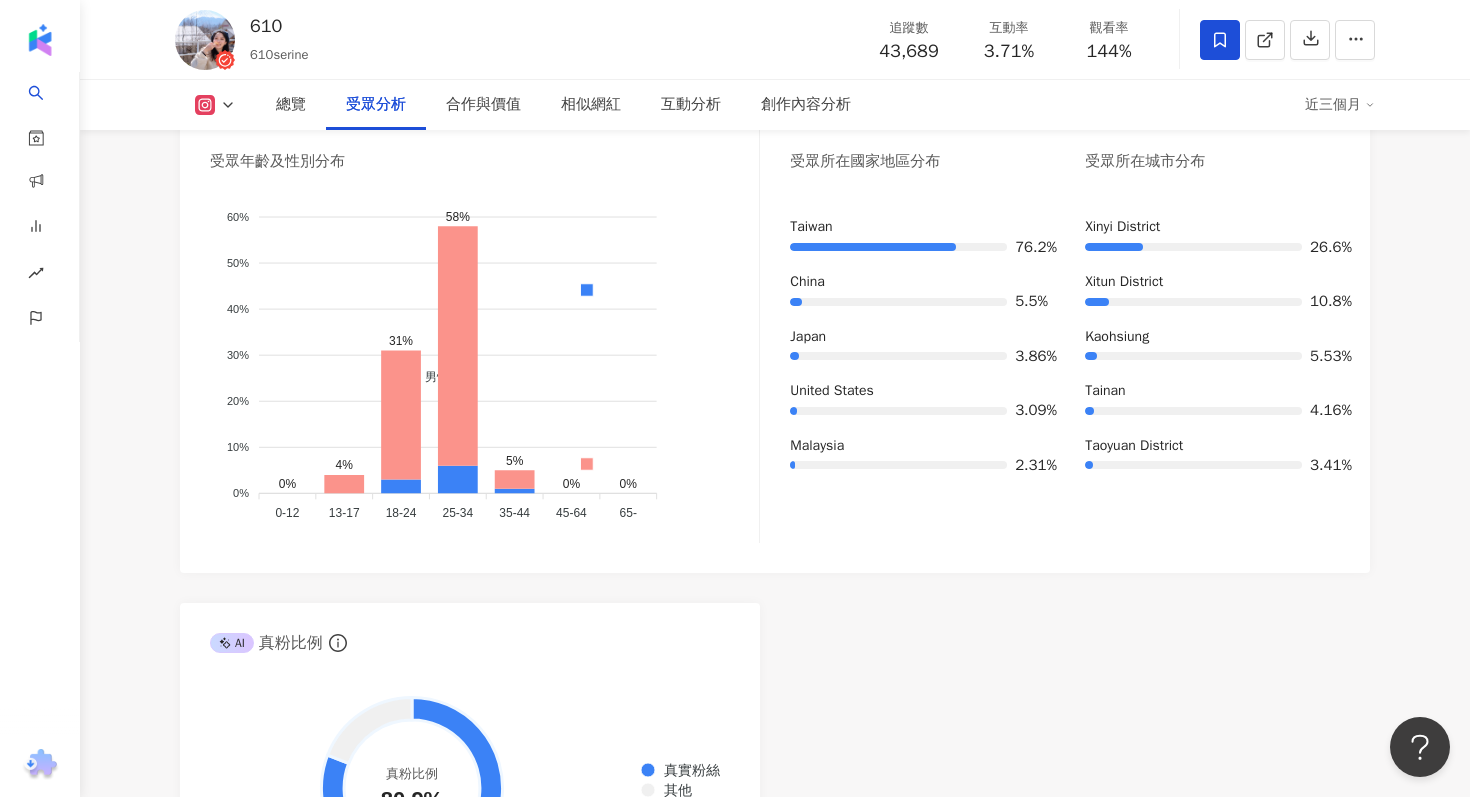 scroll, scrollTop: 1898, scrollLeft: 0, axis: vertical 